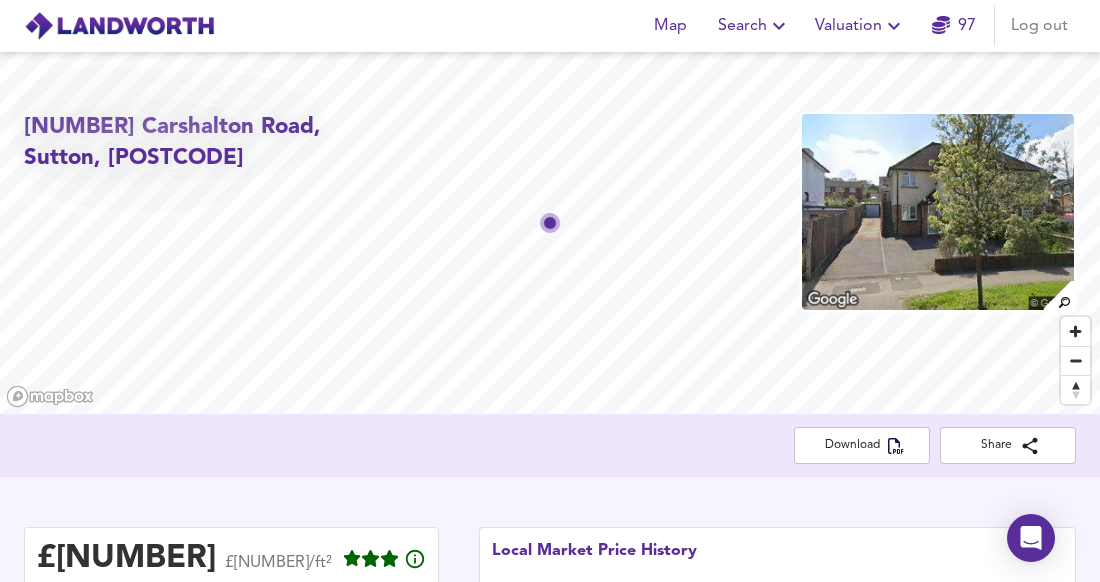 scroll, scrollTop: 275, scrollLeft: 0, axis: vertical 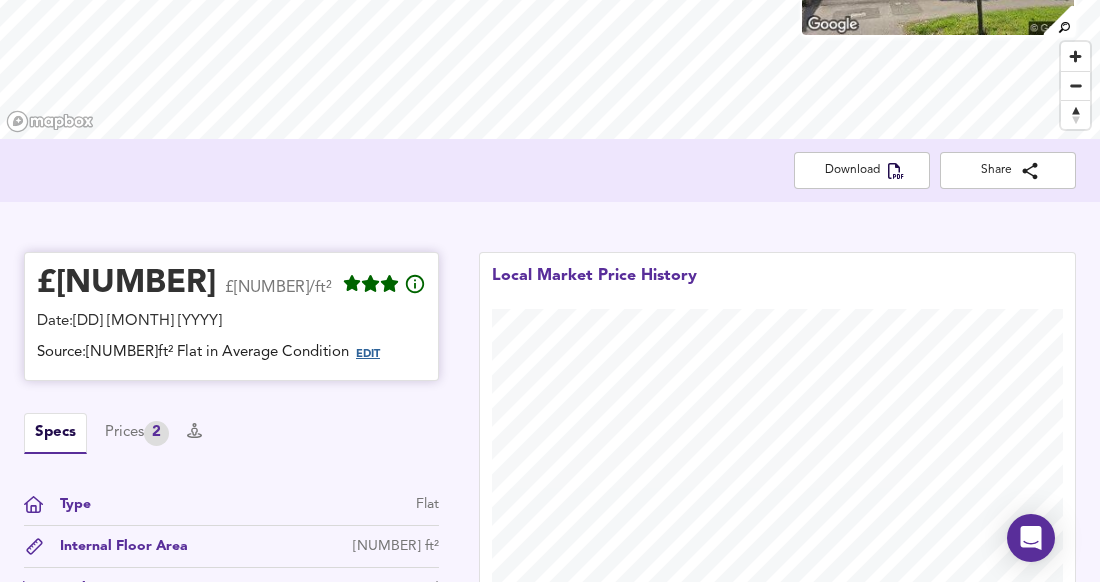 click on "EDIT" at bounding box center (368, 354) 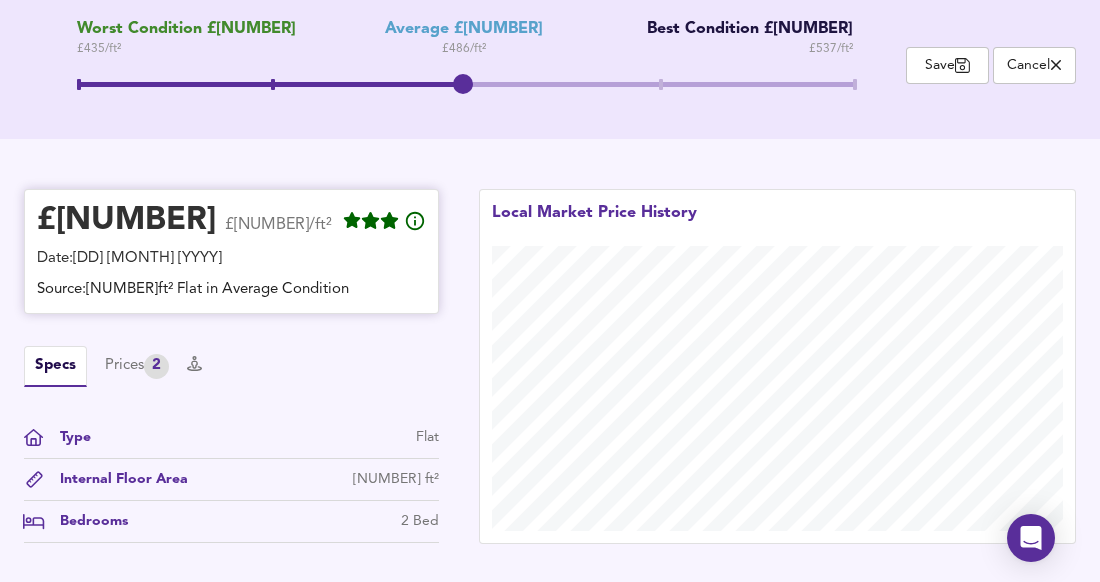 scroll, scrollTop: 419, scrollLeft: 0, axis: vertical 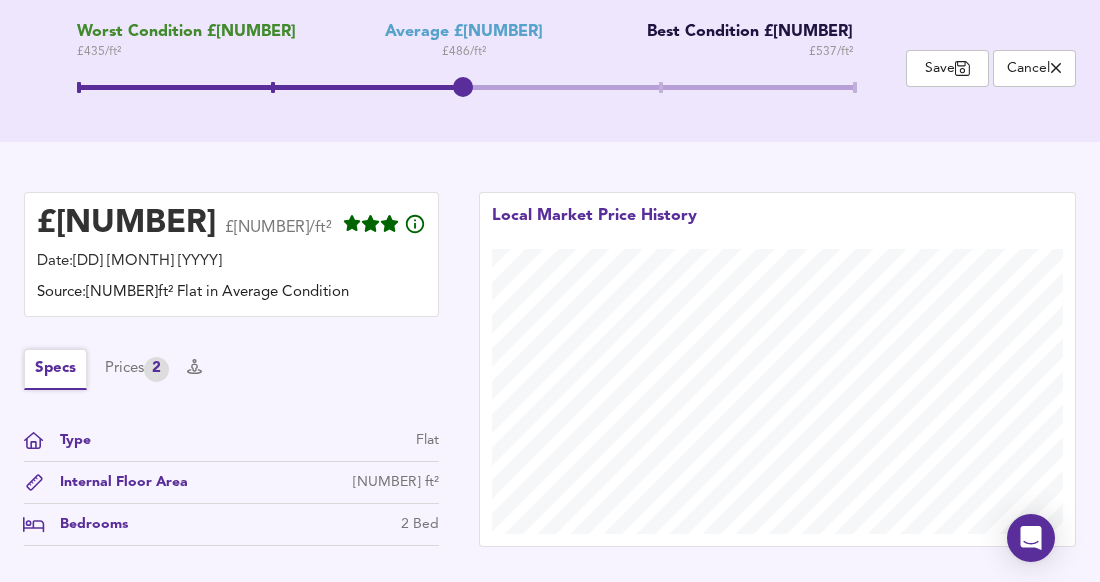 click on "Specs" at bounding box center [55, 369] 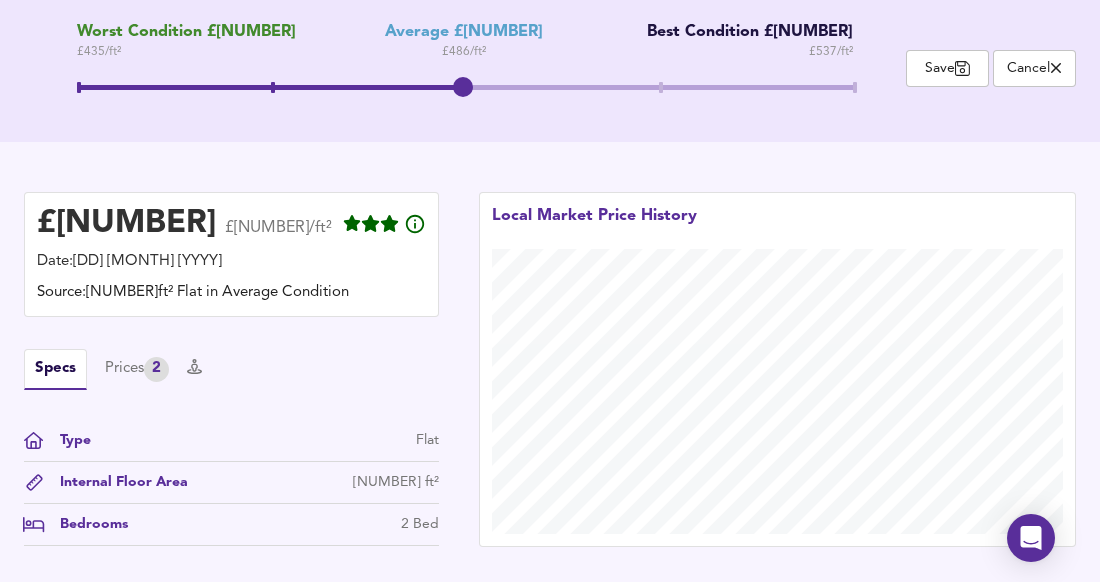 click on "Internal Floor Area" at bounding box center [116, 482] 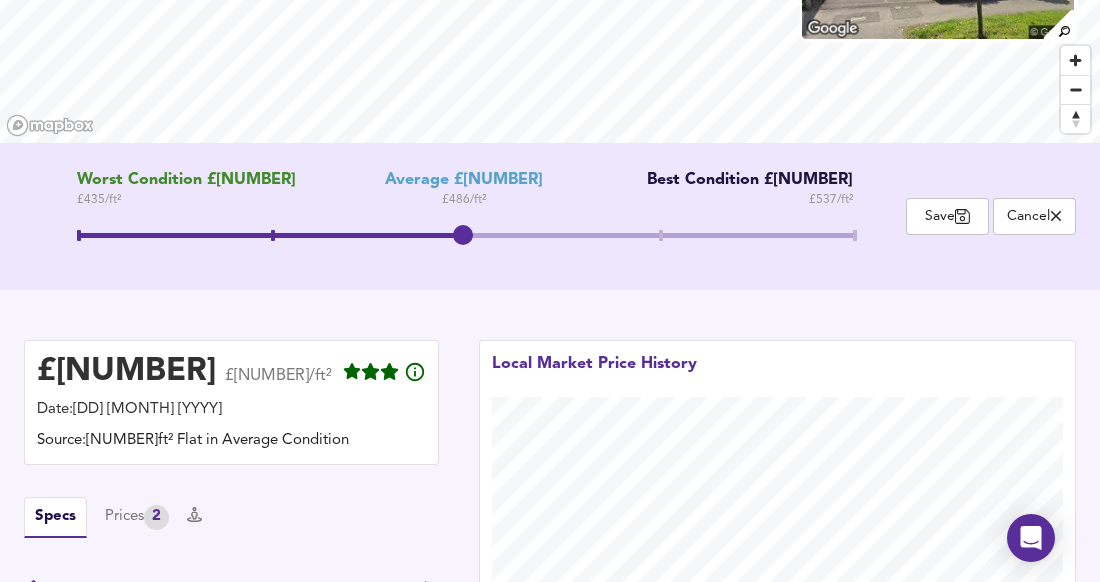 scroll, scrollTop: 270, scrollLeft: 0, axis: vertical 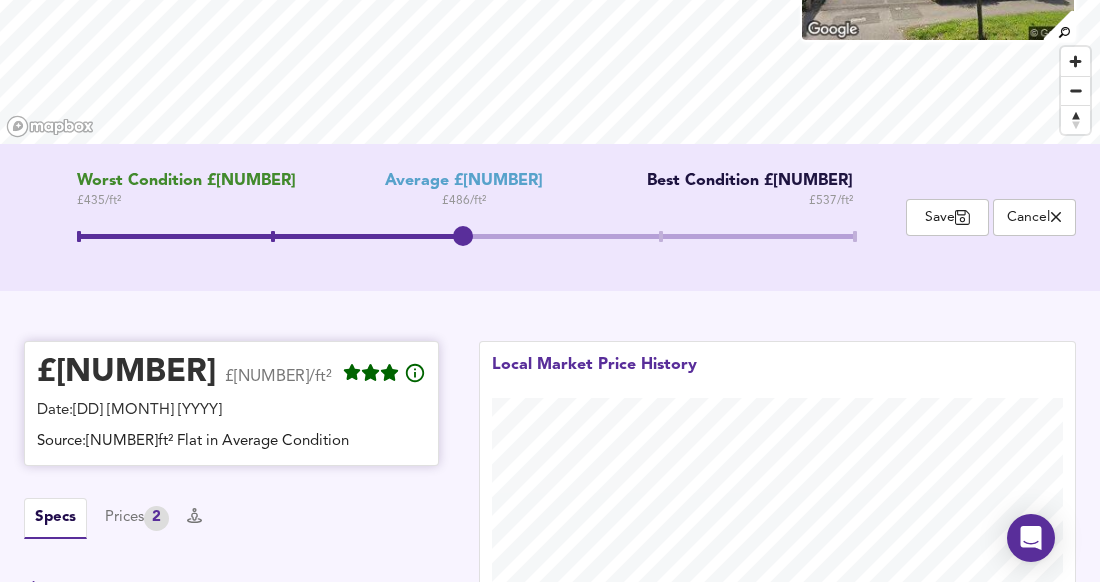 click on "£ [NUMBER]   £[NUMBER]/ft²" at bounding box center (184, 376) 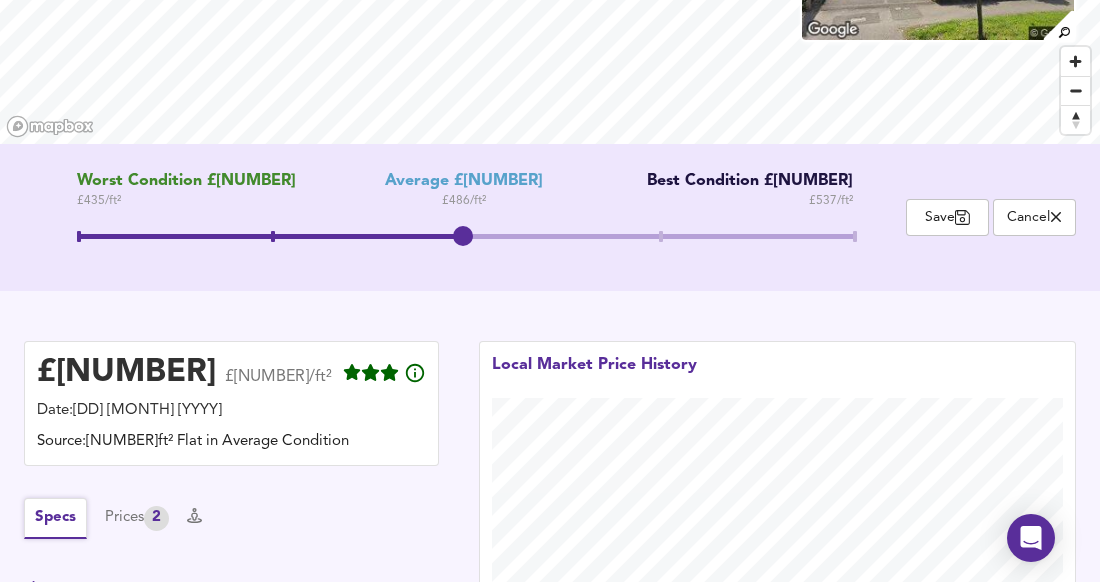 click on "Specs" at bounding box center (55, 518) 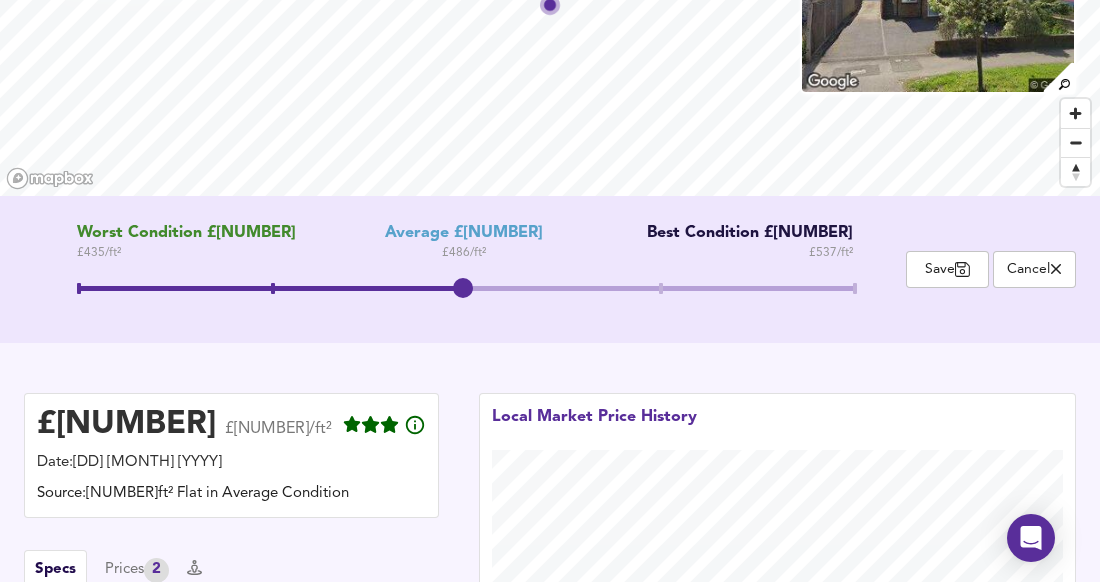 scroll, scrollTop: 217, scrollLeft: 0, axis: vertical 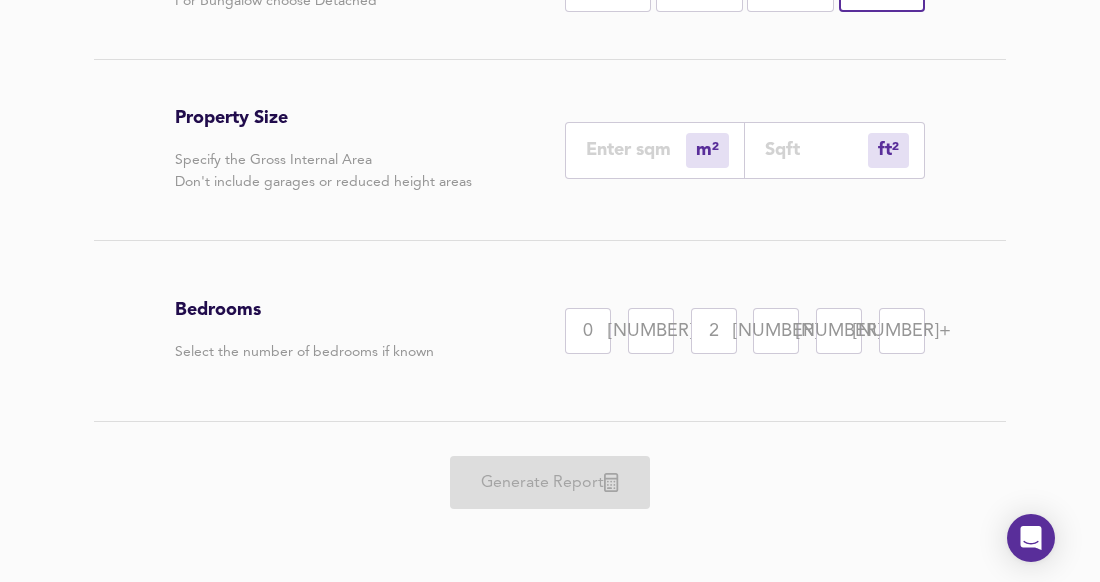 click at bounding box center [636, 149] 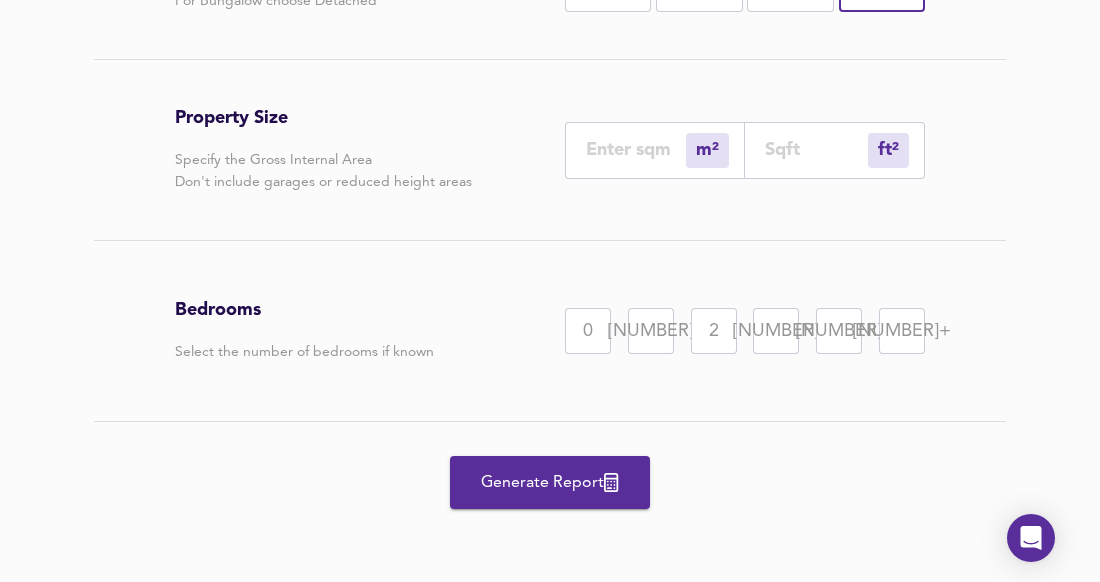type on "[NUMBER]" 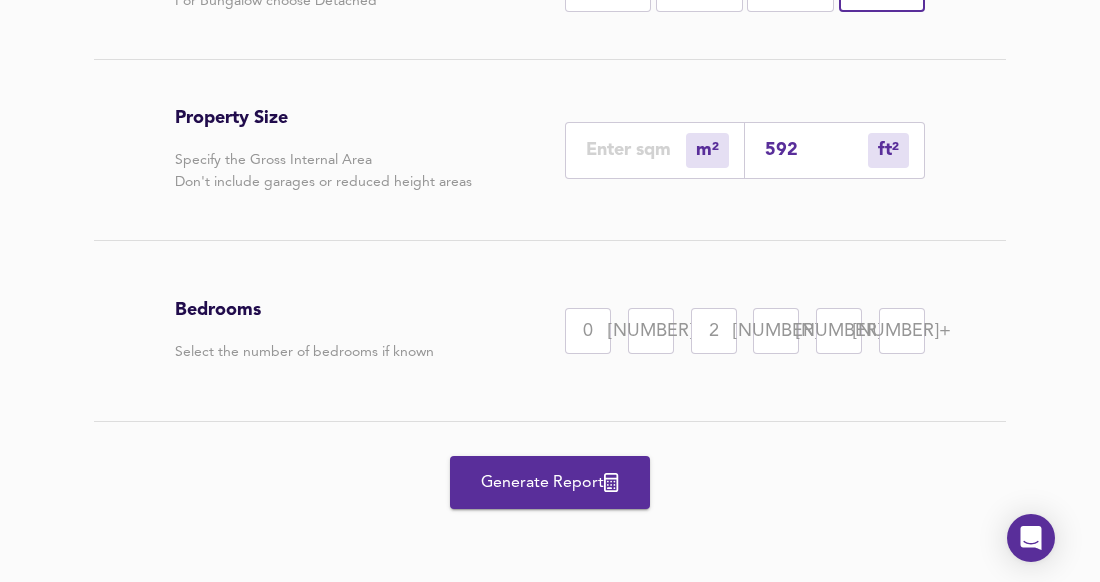 type on "[NUMBER]" 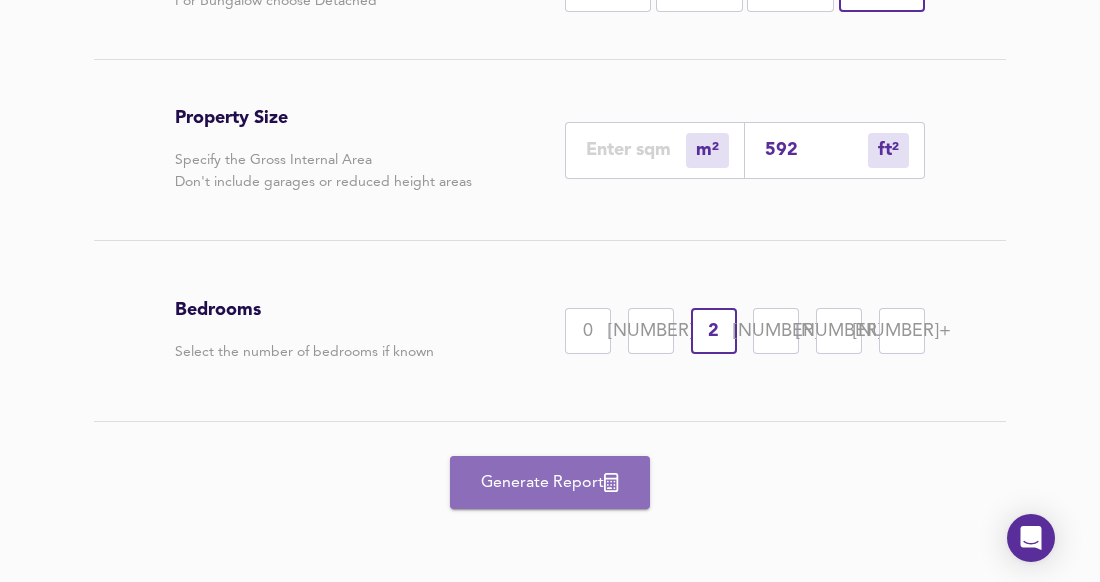 click on "Generate Report" at bounding box center [550, 483] 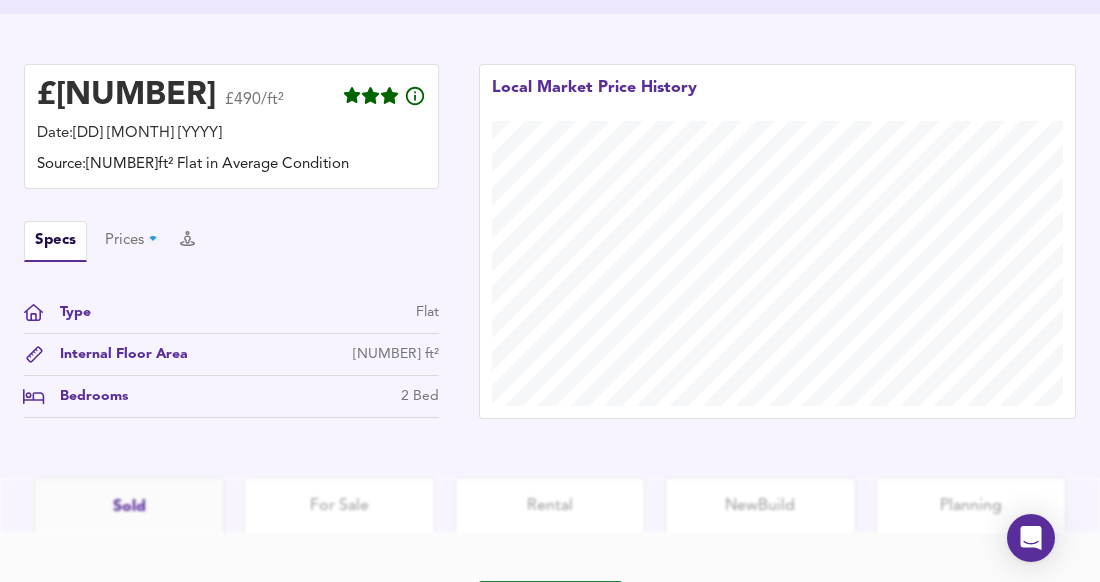 scroll, scrollTop: 655, scrollLeft: 0, axis: vertical 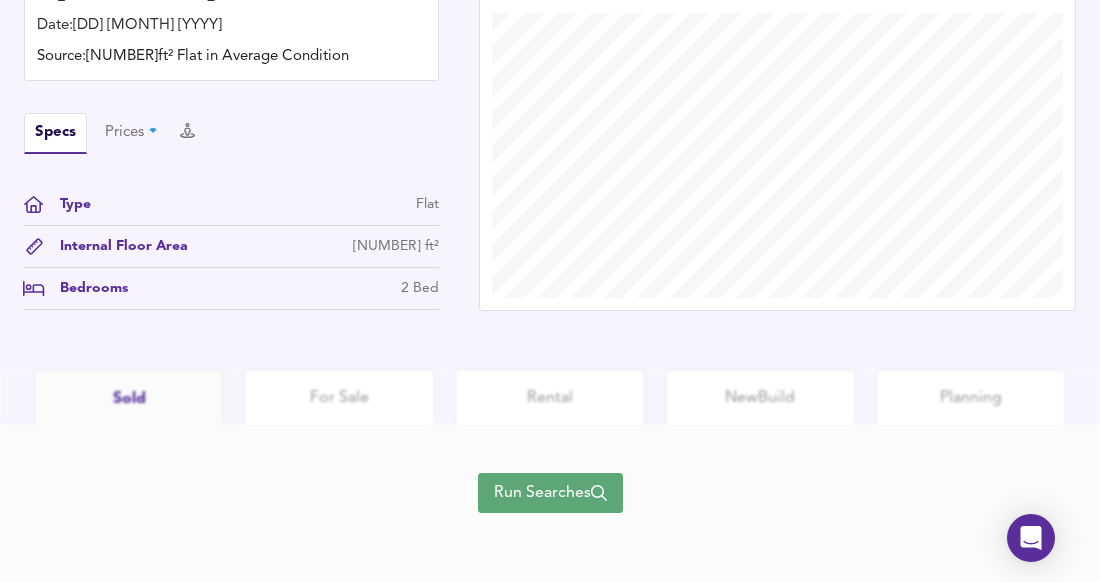 click on "Run Searches" at bounding box center (550, 493) 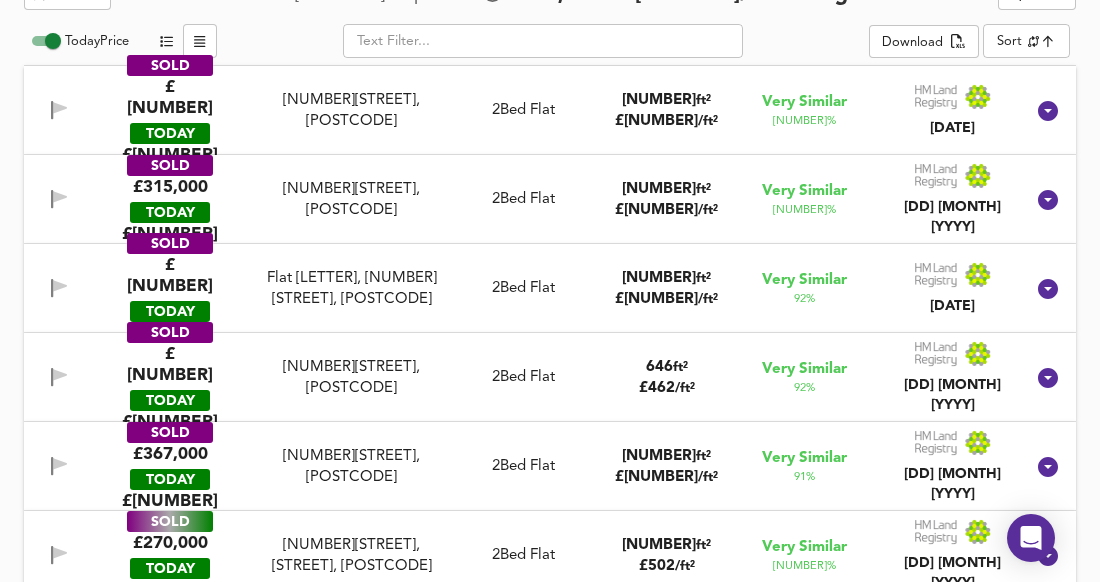scroll, scrollTop: 1035, scrollLeft: 0, axis: vertical 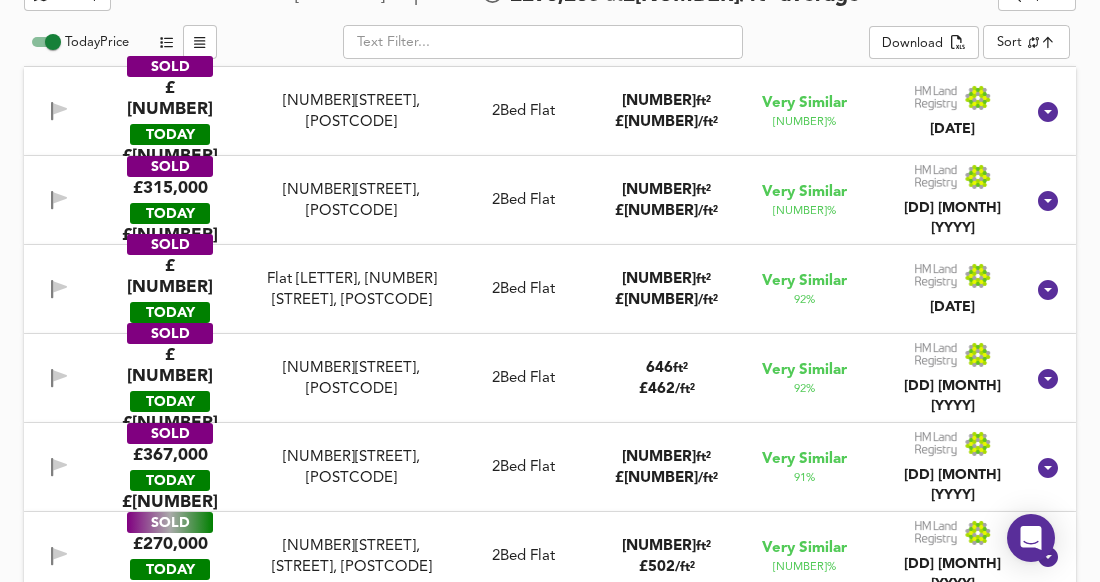 click on "SOLD £[PRICE]   TODAY  £ [PRICE] [NUMBER] [STREET], [POSTCODE] [NUMBER] [STREET], [POSTCODE] [NUMBER]  Bed   Flat [NUMBER] ft² £ [NUMBER] / ft² Very Similar [NUMBER] % [DD] [MONTH] [YYYY]" at bounding box center [526, 111] 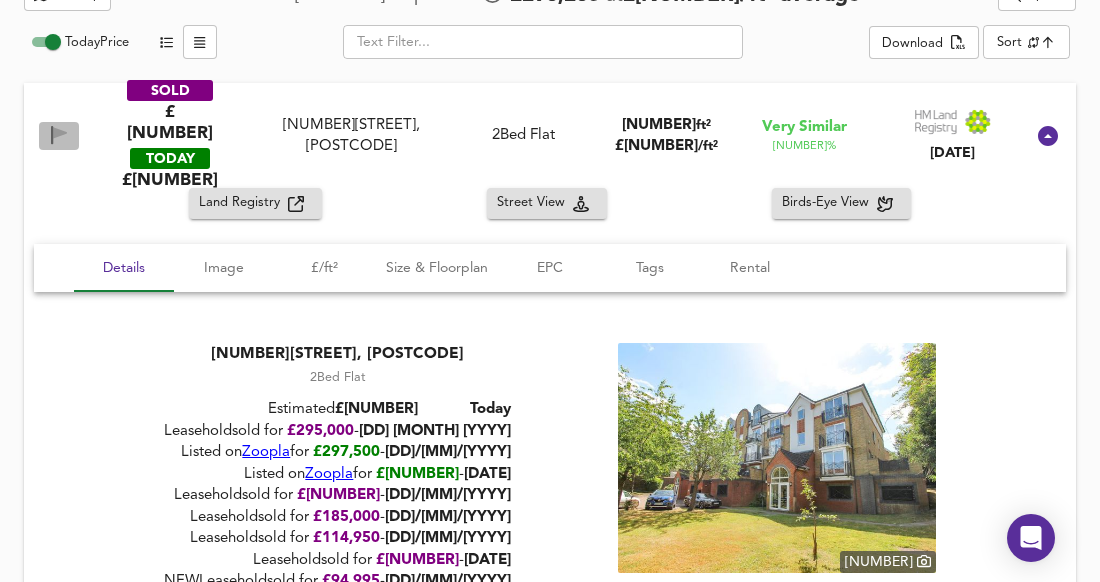 click 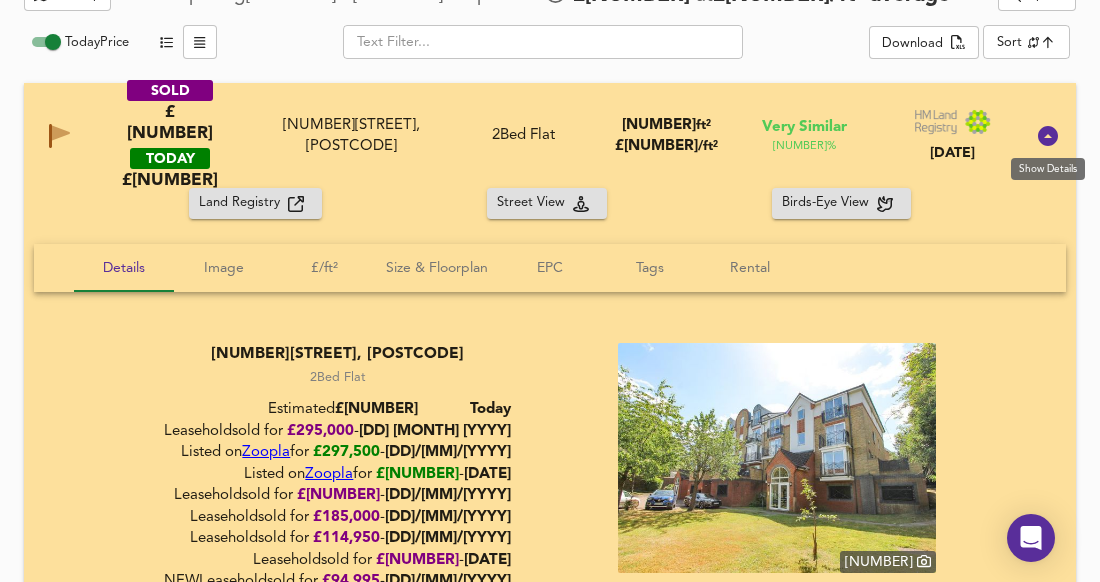 click 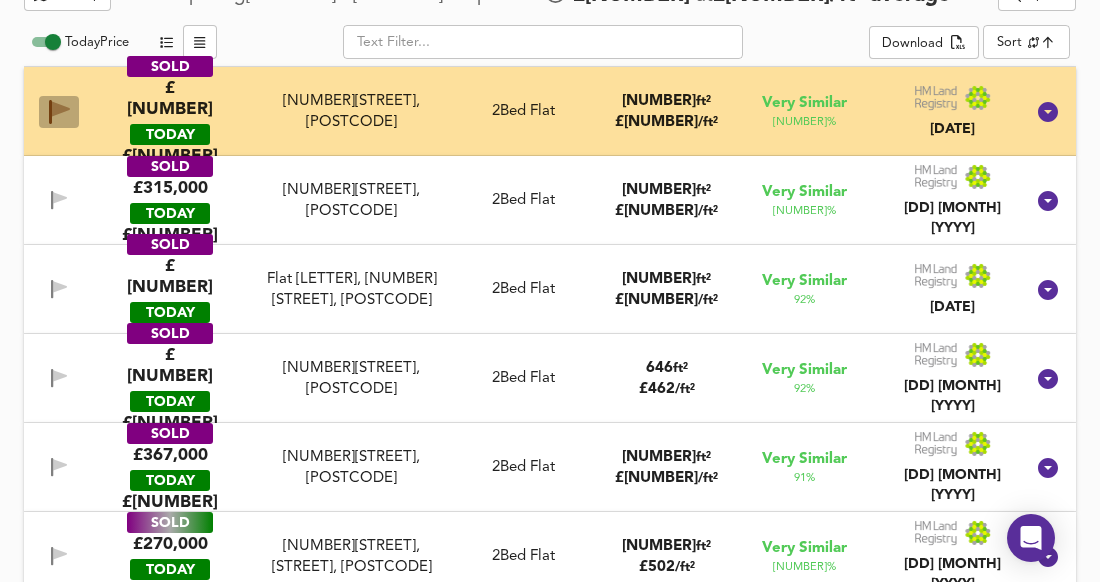 click 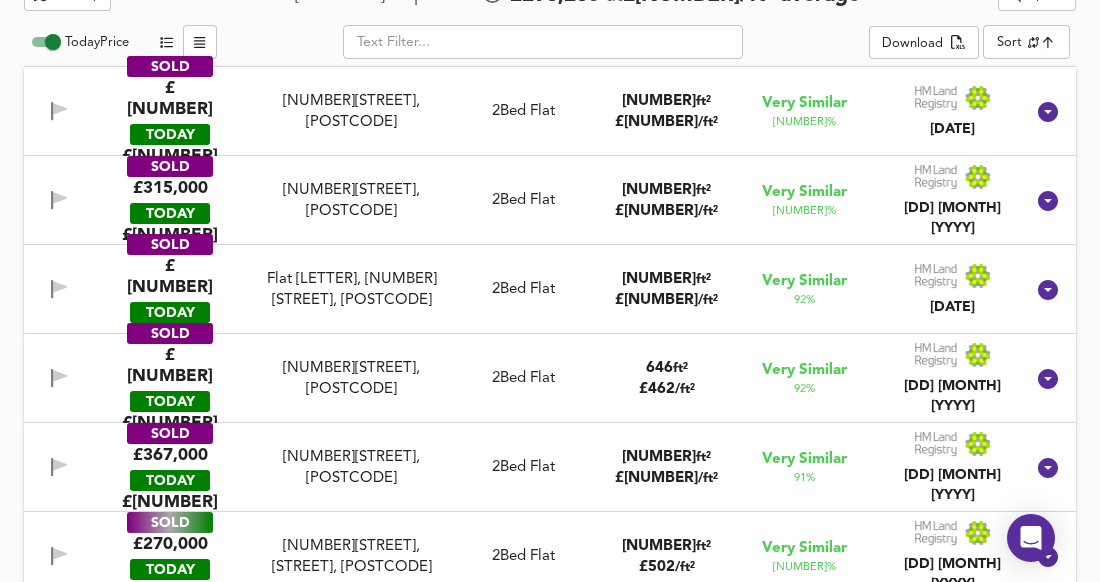 click on "SOLD £[PRICE]   TODAY  £ [PRICE] [NUMBER] [STREET], [POSTCODE] [NUMBER] [STREET], [POSTCODE] [NUMBER]  Bed   Flat [NUMBER] ft² £ [NUMBER] / ft² Very Similar [NUMBER] % [DD] [MONTH] [YYYY]" at bounding box center (526, 200) 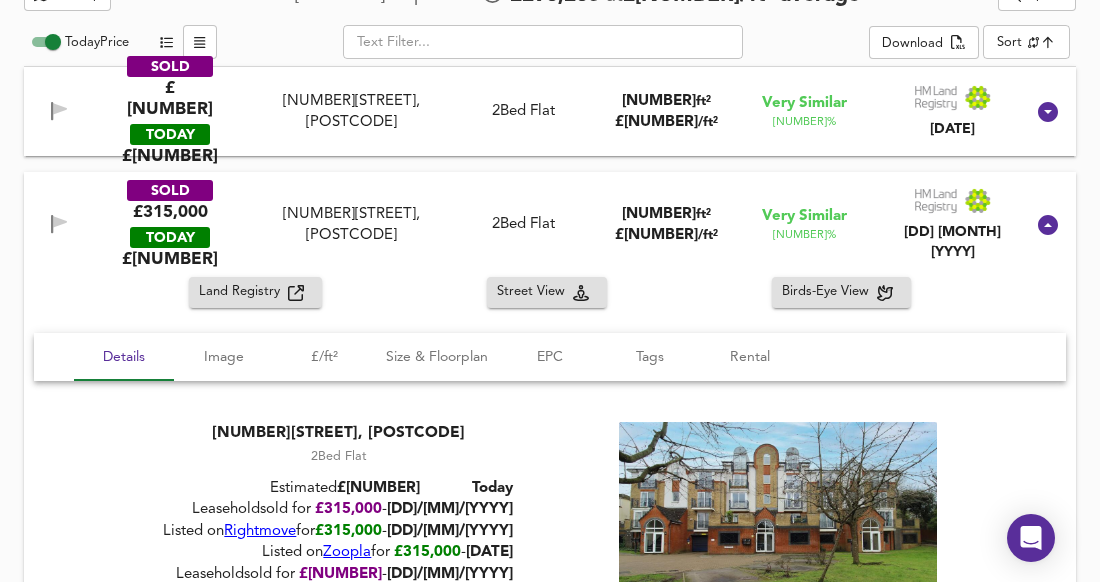 click on "SOLD £[PRICE]   TODAY  £ [PRICE] [NUMBER] [STREET], [POSTCODE] [NUMBER] [STREET], [POSTCODE] [NUMBER]  Bed   Flat [NUMBER] ft² £ [NUMBER] / ft² Very Similar [NUMBER] % [DD] [MONTH] [YYYY]" at bounding box center [550, 224] 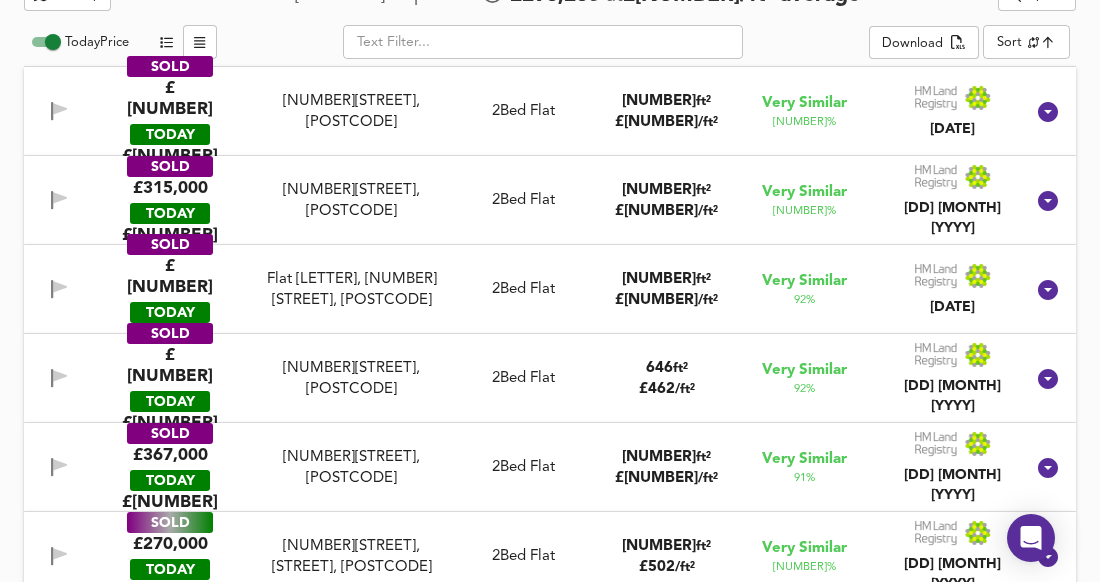 click on "SOLD £[PRICE]   TODAY  £ [PRICE] Flat [LETTER], [NUMBER][STREET], [POSTCODE] Flat [LETTER], [NUMBER][STREET], [POSTCODE] [NUMBER]  Bed   Flat [NUMBER] ft² £ [NUMBER] / ft² Very Similar [NUMBER] % [DD] [MONTH] [YYYY]" at bounding box center (526, 289) 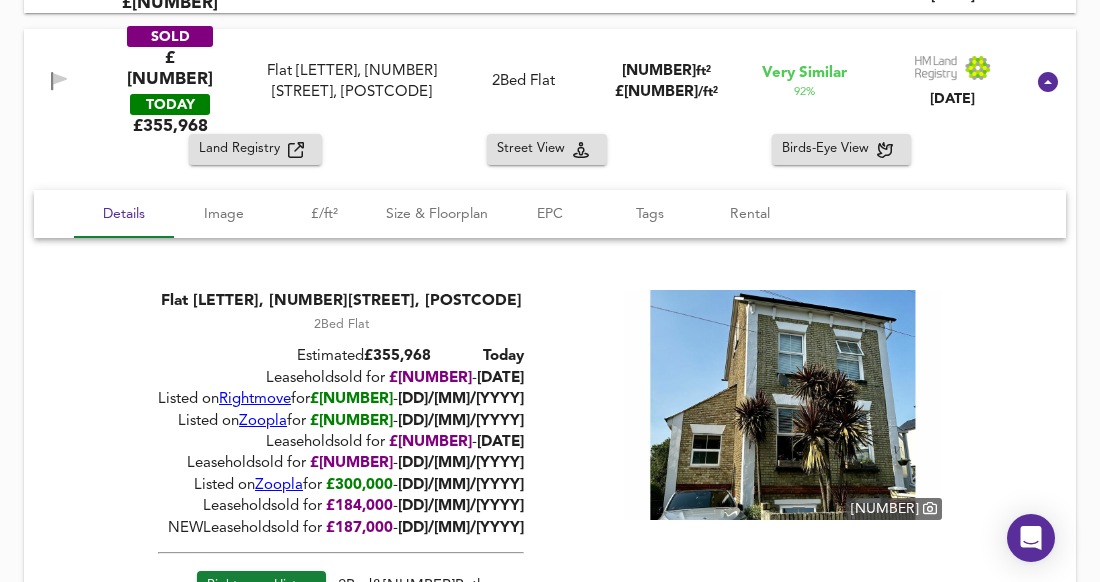 scroll, scrollTop: 1161, scrollLeft: 0, axis: vertical 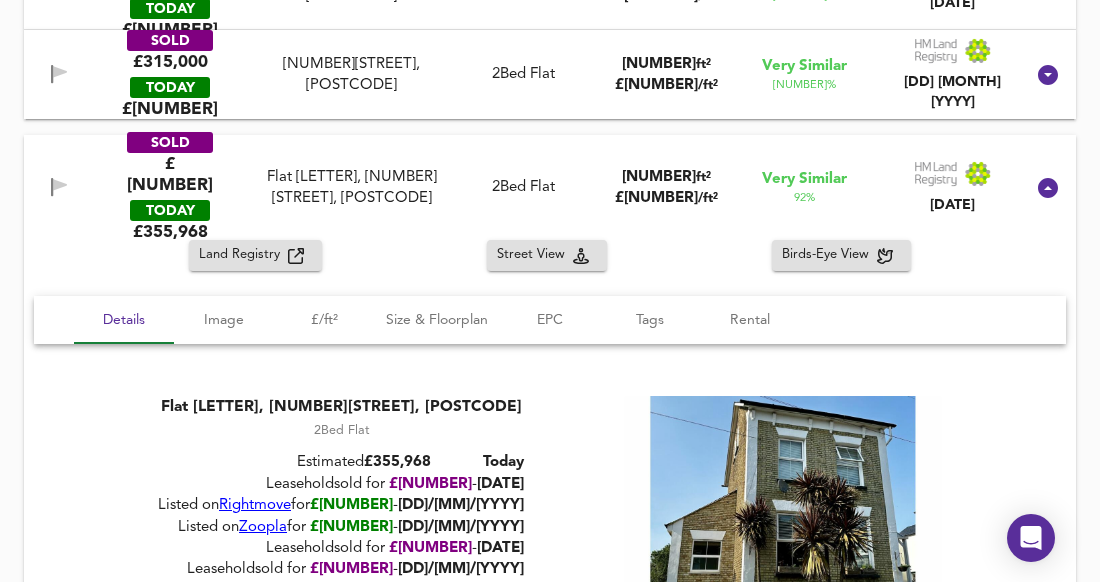 click on "SOLD £[PRICE]   TODAY  £ [PRICE] Flat [LETTER], [NUMBER][STREET], [POSTCODE] Flat [LETTER], [NUMBER][STREET], [POSTCODE] [NUMBER]  Bed   Flat [NUMBER] ft² £ [NUMBER] / ft² Very Similar [NUMBER] % [DD] [MONTH] [YYYY]" at bounding box center (526, 187) 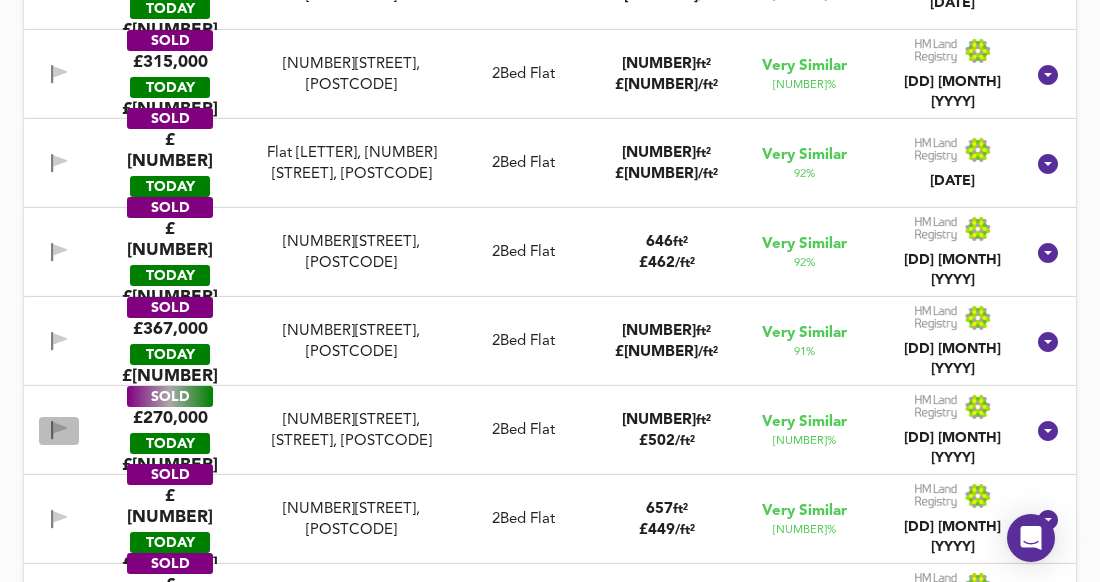 click 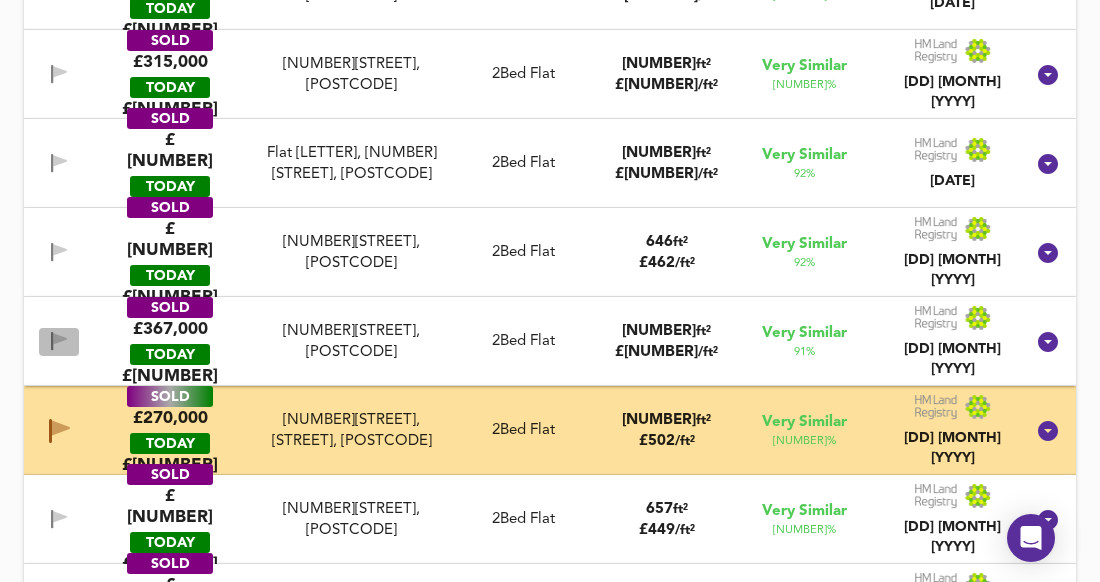 click at bounding box center [59, 341] 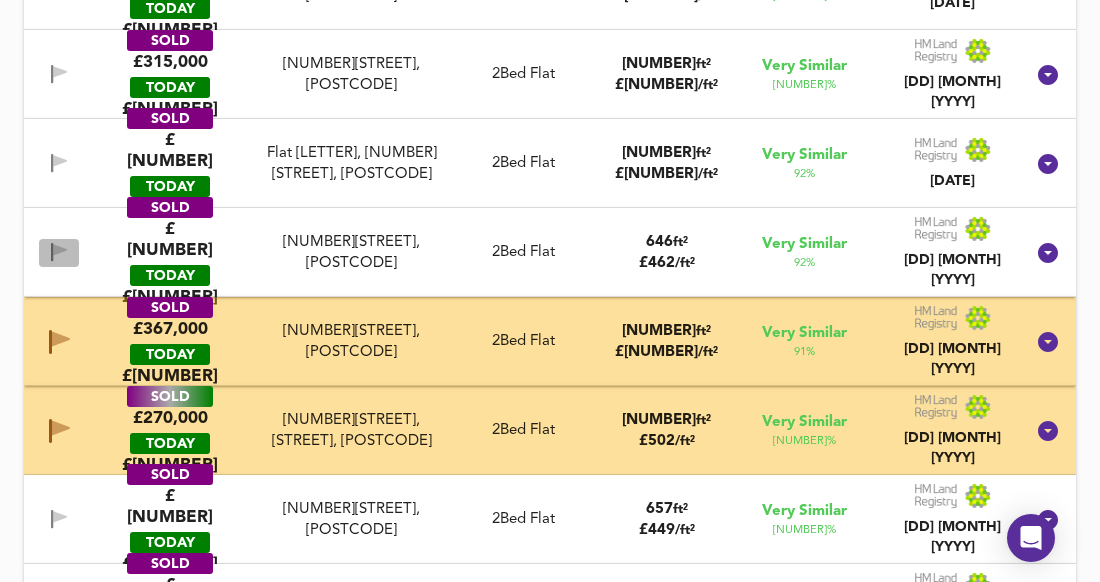 click at bounding box center [59, 252] 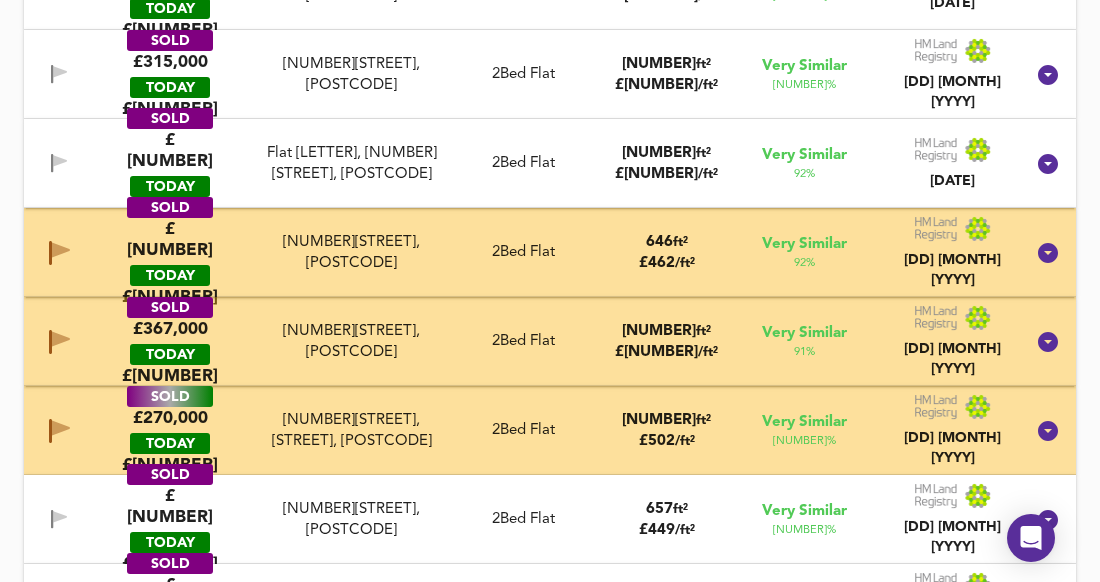 click on "SOLD £[PRICE]   TODAY  £ [PRICE] Flat [LETTER], [NUMBER][STREET], [POSTCODE] Flat [LETTER], [NUMBER][STREET], [POSTCODE] [NUMBER]  Bed   Flat [NUMBER] ft² £ [NUMBER] / ft² Very Similar [NUMBER] % [DD] [MONTH] [YYYY]" at bounding box center (526, 163) 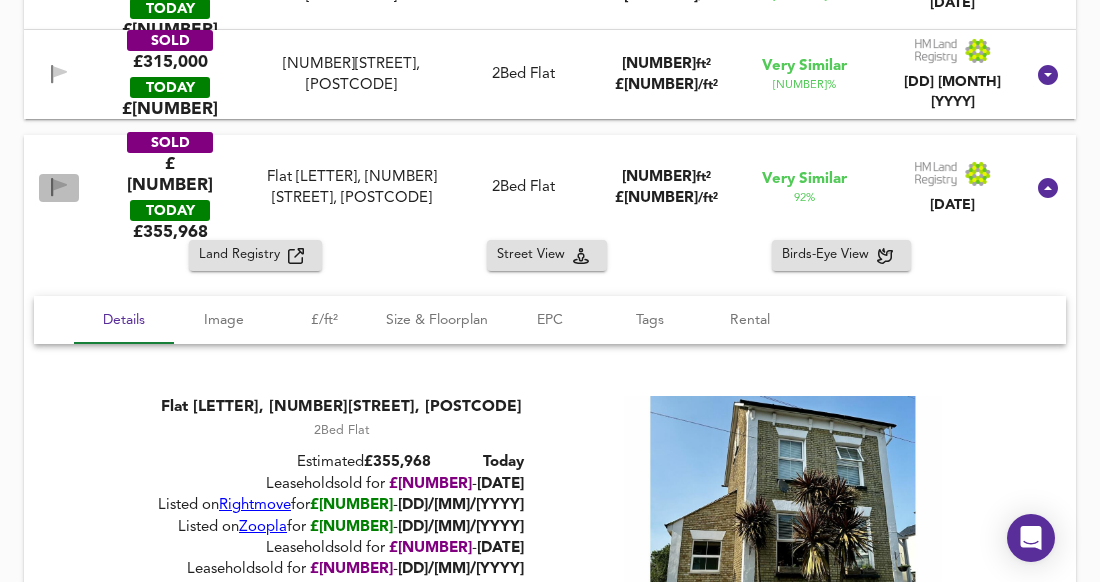 click 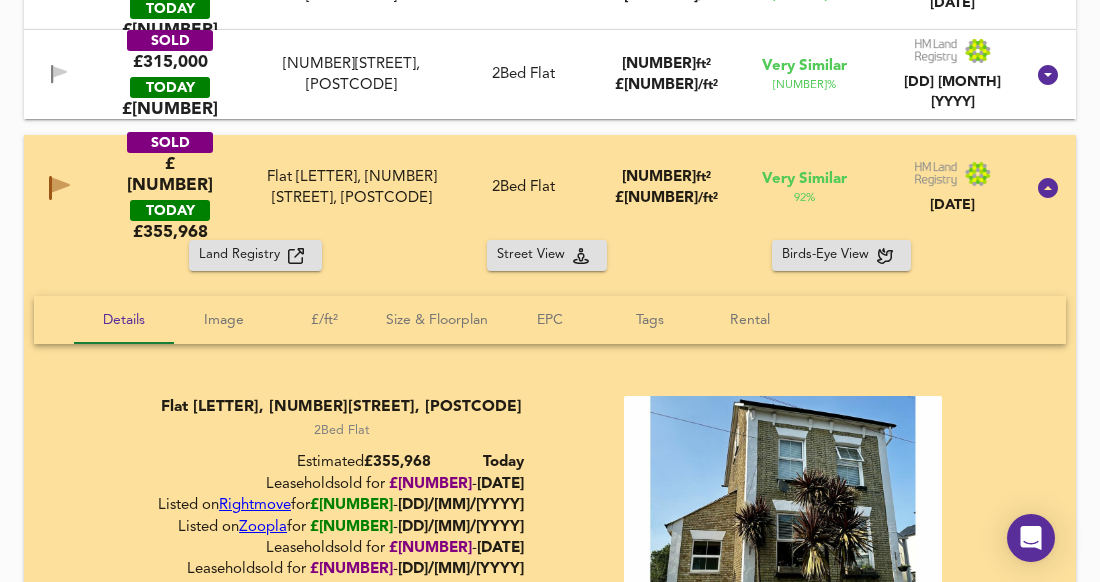 click on "SOLD £[PRICE]   TODAY  £ [PRICE]" at bounding box center (170, 187) 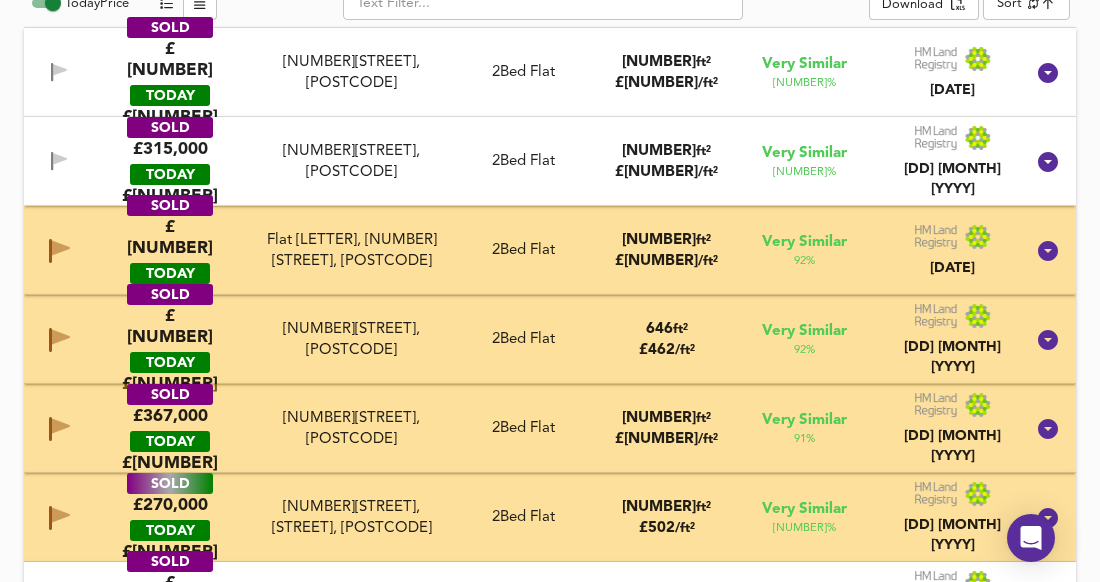 scroll, scrollTop: 1073, scrollLeft: 0, axis: vertical 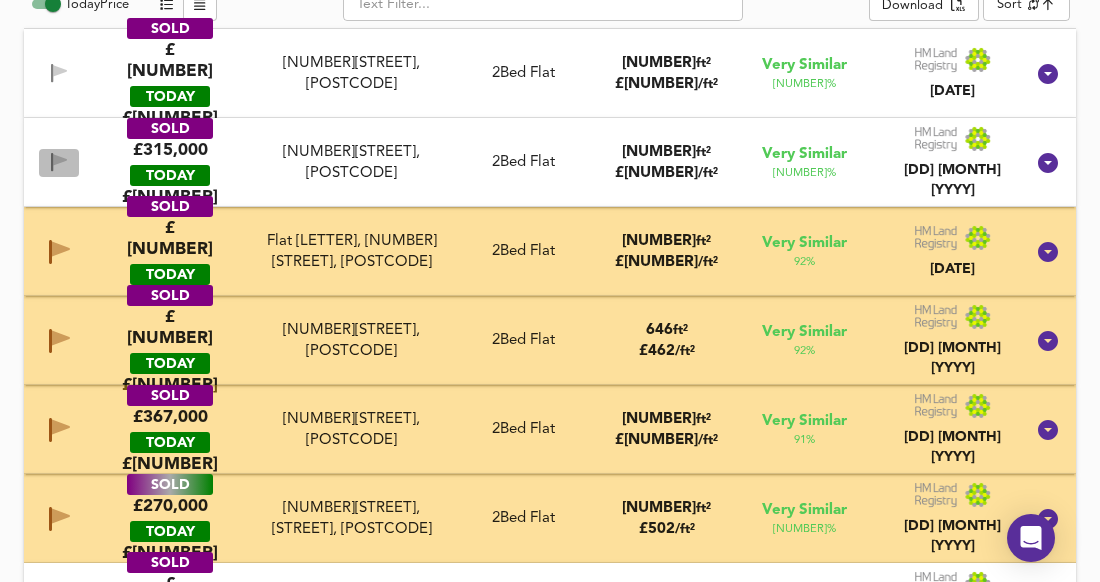 click at bounding box center (59, 162) 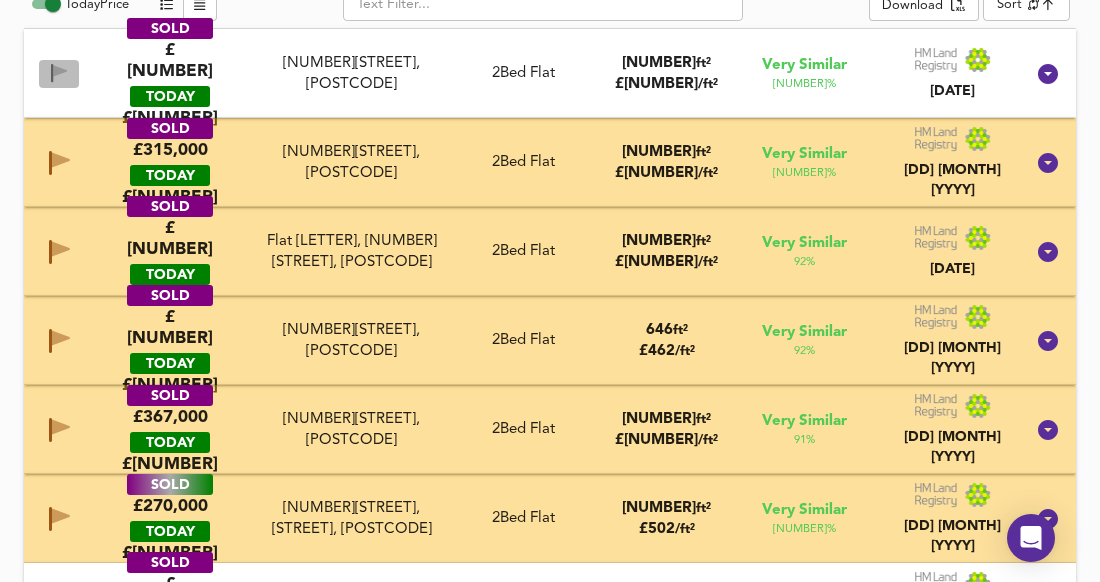click at bounding box center [59, 73] 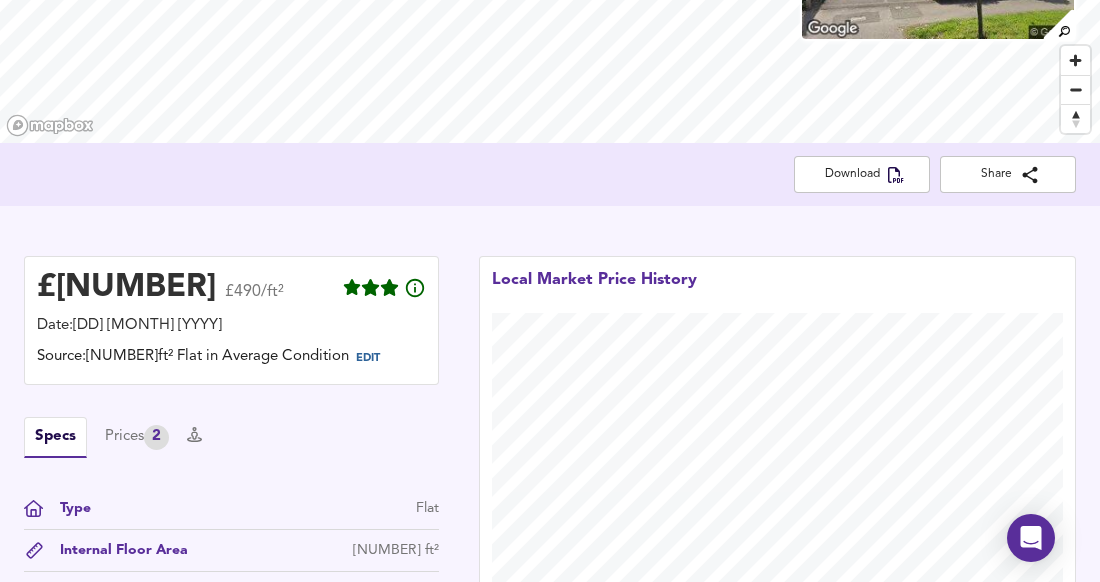 scroll, scrollTop: 270, scrollLeft: 0, axis: vertical 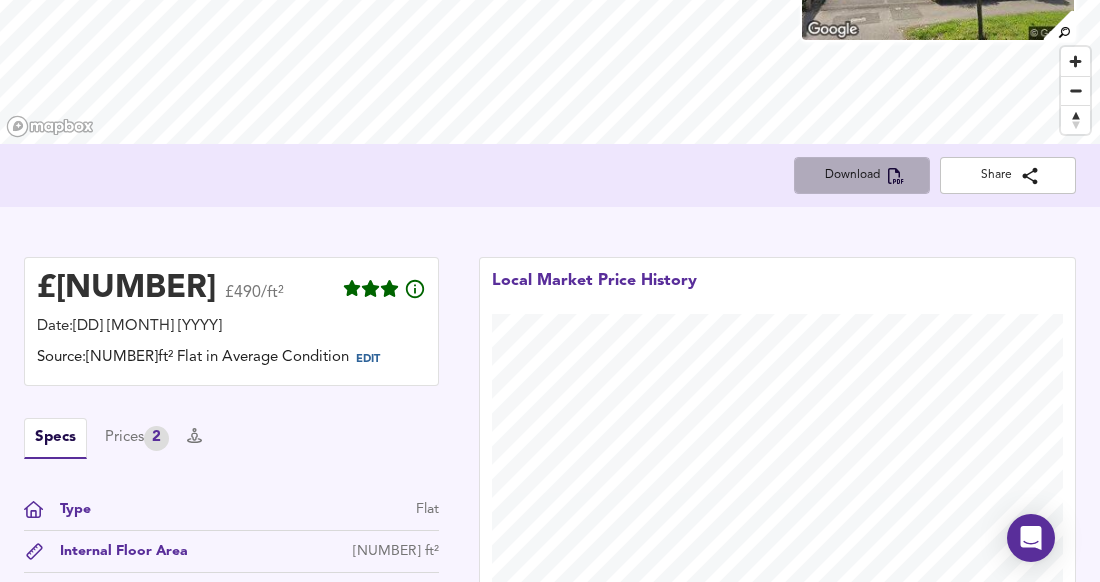 click on "Download" at bounding box center [862, 175] 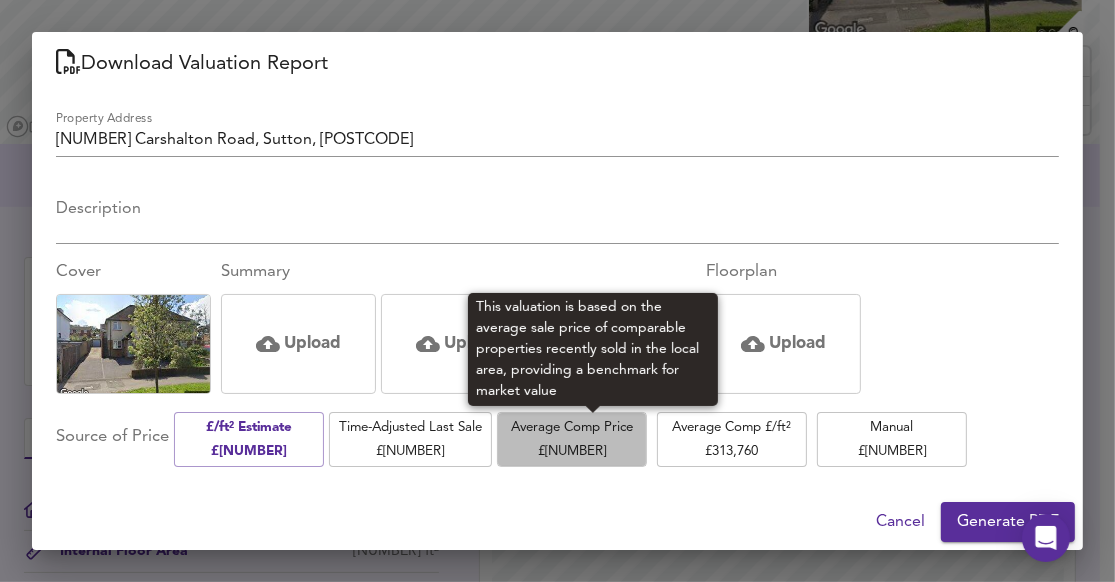 click on "Average Comp Price £ [NUMBER]" at bounding box center [572, 439] 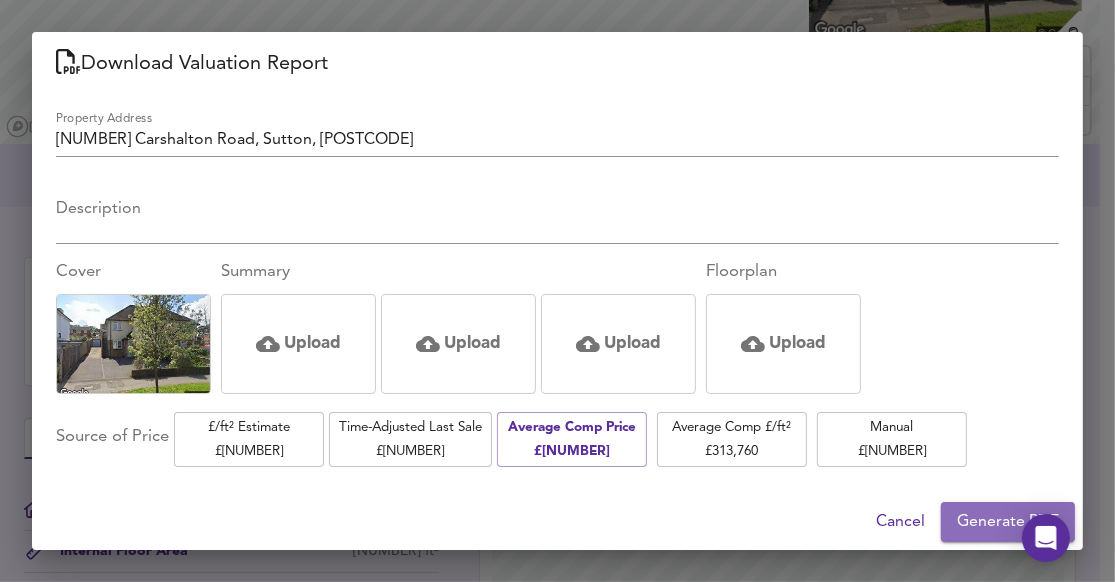 click on "Generate PDF" at bounding box center (1008, 522) 